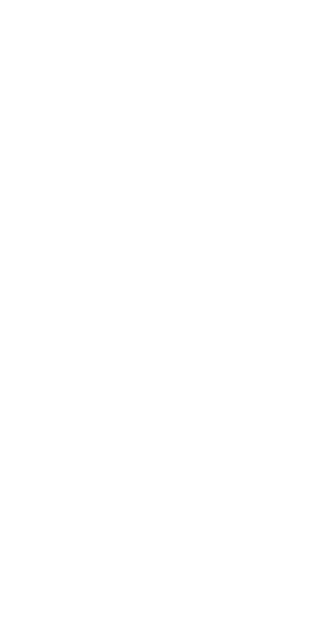 scroll, scrollTop: 0, scrollLeft: 0, axis: both 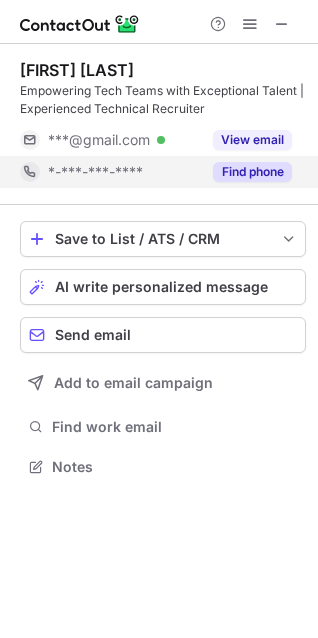 click on "Find phone" at bounding box center (252, 172) 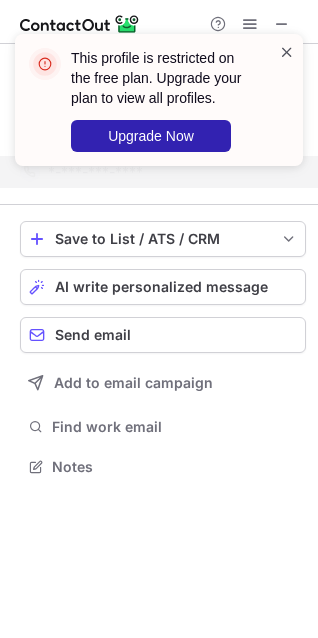 click at bounding box center [287, 52] 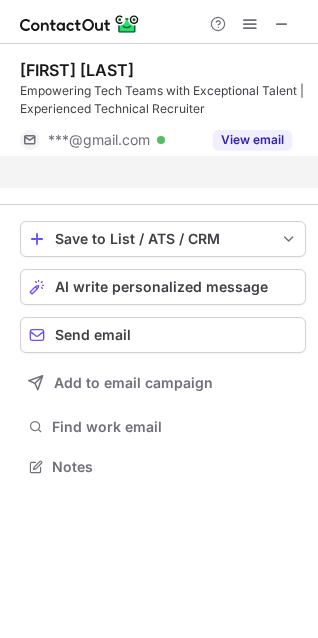 scroll, scrollTop: 420, scrollLeft: 318, axis: both 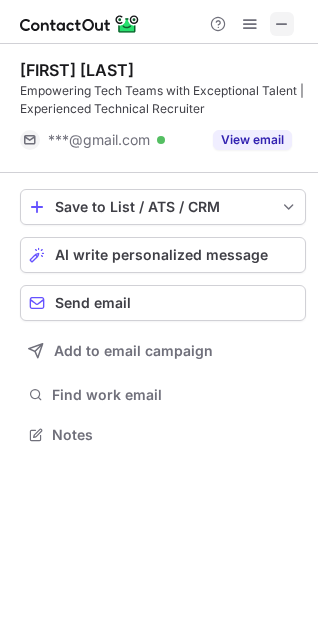 click at bounding box center [282, 24] 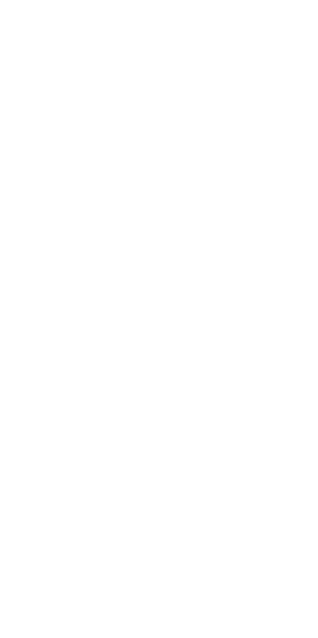 scroll, scrollTop: 0, scrollLeft: 0, axis: both 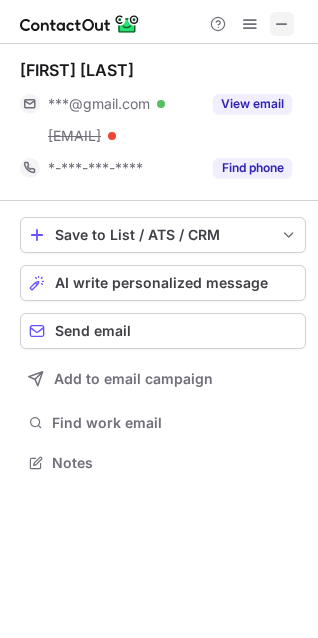 click at bounding box center (282, 24) 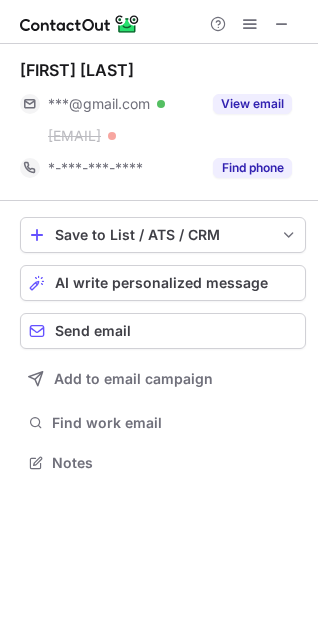 click on "Stanley Michael ***@gmail.com Verified ***@sednacg.com View email *-***-***-**** Find phone Save to List / ATS / CRM List Select Lever Connect Greenhouse Connect Salesforce Connect Hubspot Connect Bullhorn Connect Zapier (100+ Applications) Connect Request a new integration AI write personalized message Send email Add to email campaign Find work email Notes" at bounding box center (159, 341) 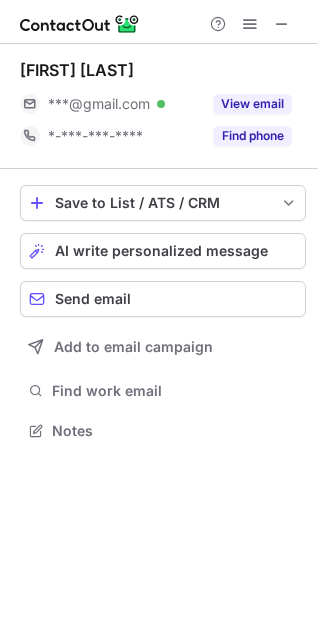 scroll, scrollTop: 416, scrollLeft: 318, axis: both 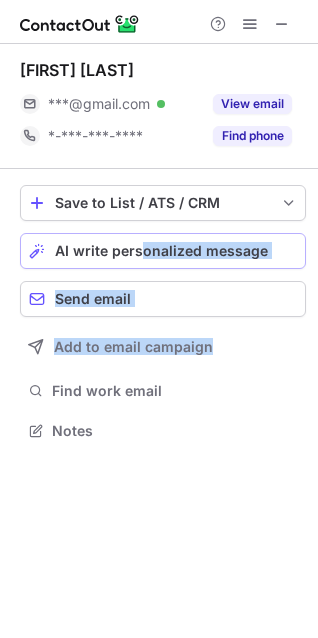 drag, startPoint x: 267, startPoint y: 597, endPoint x: 140, endPoint y: 241, distance: 377.97485 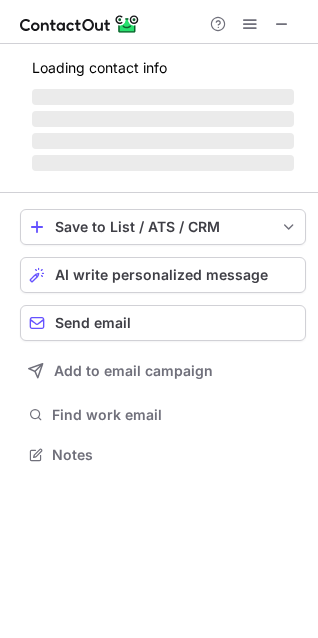 scroll, scrollTop: 416, scrollLeft: 318, axis: both 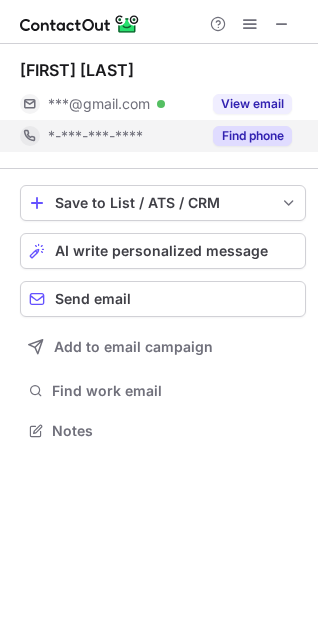 click on "Find phone" at bounding box center [252, 136] 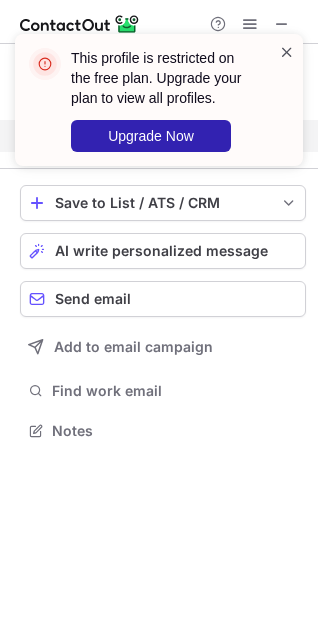 click at bounding box center [287, 52] 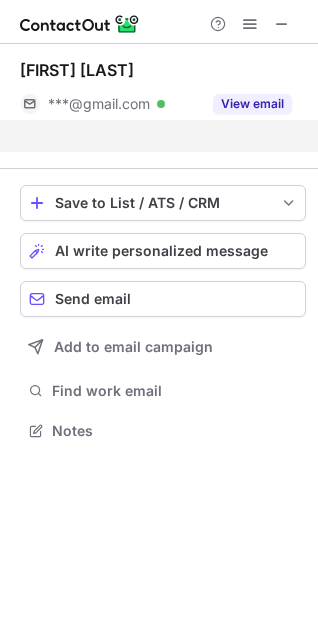 scroll, scrollTop: 384, scrollLeft: 318, axis: both 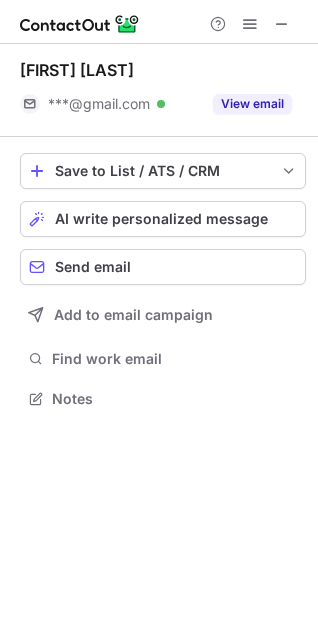 click at bounding box center (282, 24) 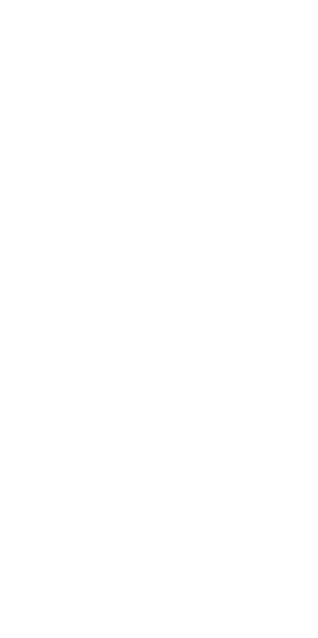 scroll, scrollTop: 0, scrollLeft: 0, axis: both 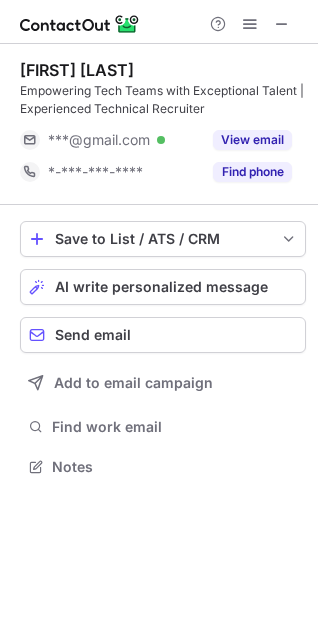 click on "Help & Support" at bounding box center [159, 22] 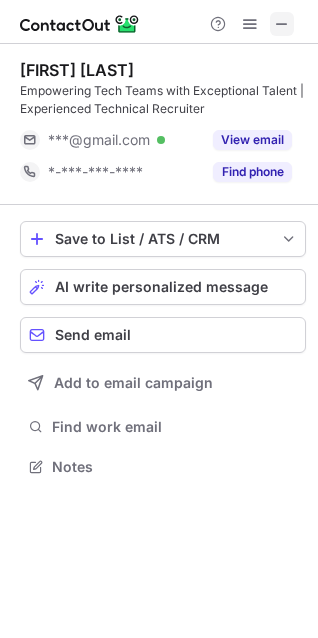 click at bounding box center [282, 24] 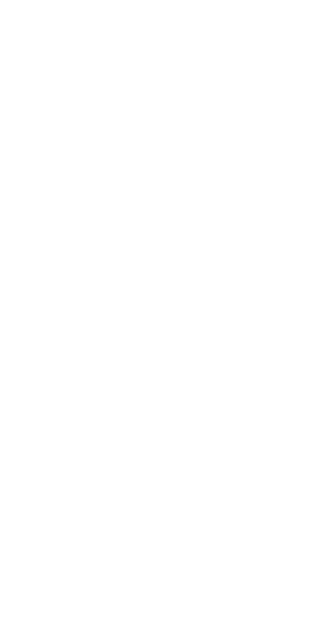 scroll, scrollTop: 0, scrollLeft: 0, axis: both 